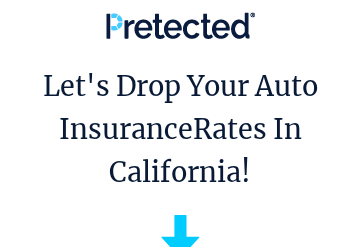 scroll, scrollTop: 0, scrollLeft: 0, axis: both 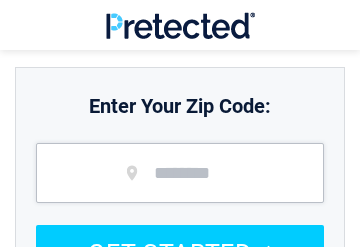 click at bounding box center [180, 173] 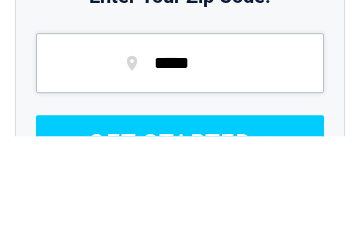 type on "*****" 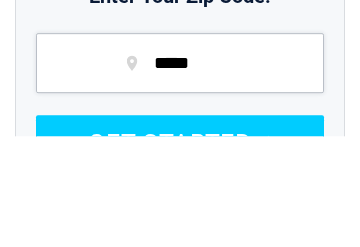 click on "GET STARTED" at bounding box center [180, 254] 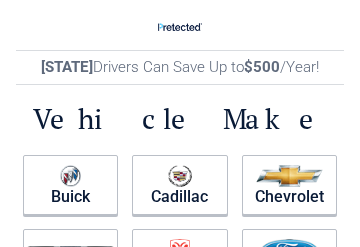 scroll, scrollTop: 0, scrollLeft: 0, axis: both 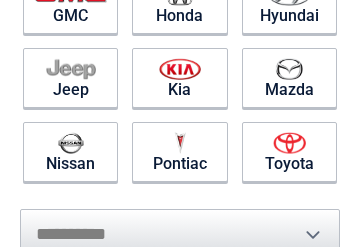 click at bounding box center [179, 143] 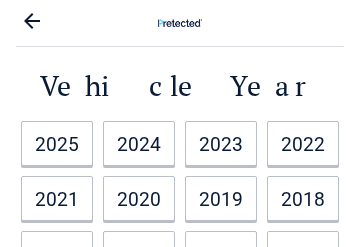 scroll, scrollTop: 0, scrollLeft: 0, axis: both 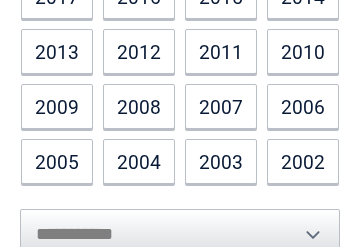 click on "2004" at bounding box center (139, 161) 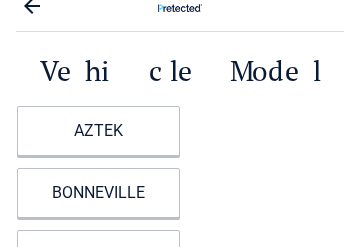 scroll, scrollTop: 0, scrollLeft: 0, axis: both 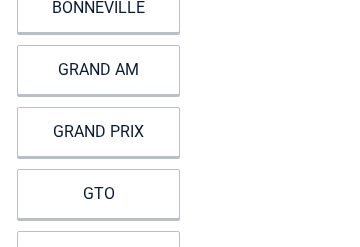 click on "GRAND PRIX" at bounding box center (98, 132) 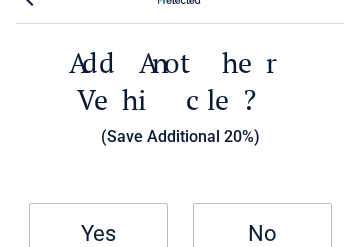 scroll, scrollTop: 0, scrollLeft: 0, axis: both 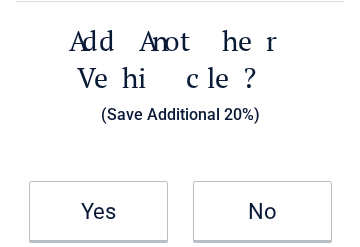 click on "No" at bounding box center (262, 212) 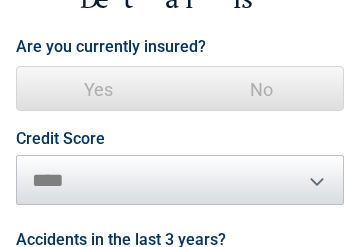 scroll, scrollTop: 124, scrollLeft: 0, axis: vertical 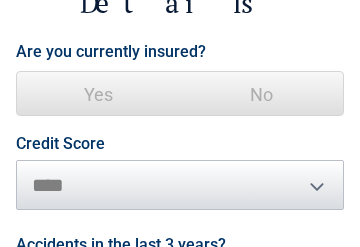 click on "No" at bounding box center [261, 94] 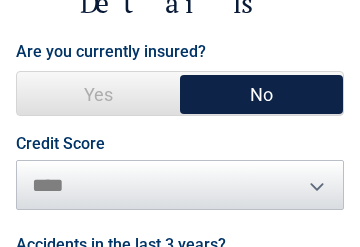 scroll, scrollTop: 124, scrollLeft: 0, axis: vertical 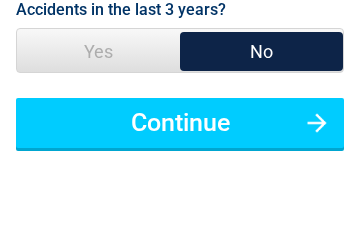 click on "Continue" at bounding box center [180, 123] 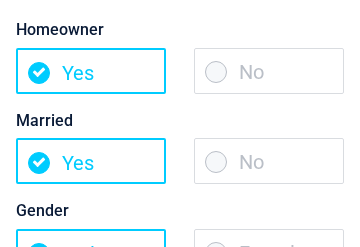 scroll, scrollTop: 146, scrollLeft: 0, axis: vertical 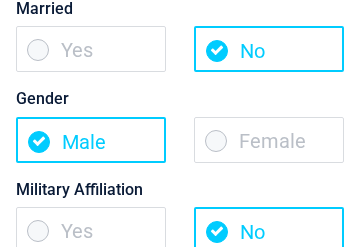 click on "Female" at bounding box center (269, 141) 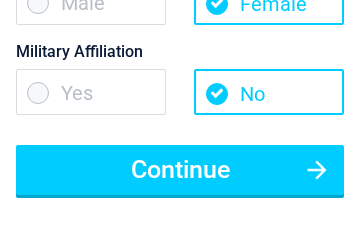 scroll, scrollTop: 402, scrollLeft: 0, axis: vertical 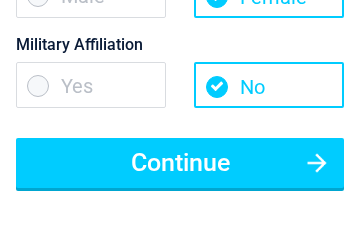 click on "Continue" at bounding box center [180, 164] 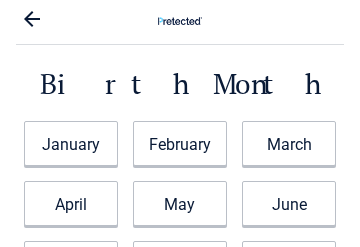 scroll, scrollTop: 0, scrollLeft: 0, axis: both 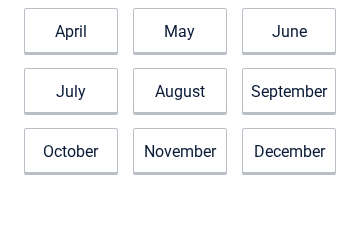 click on "June" at bounding box center [289, 30] 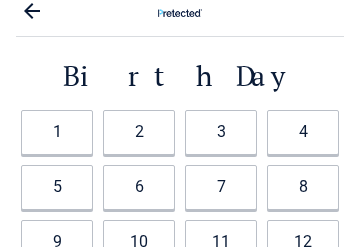 scroll, scrollTop: 0, scrollLeft: 0, axis: both 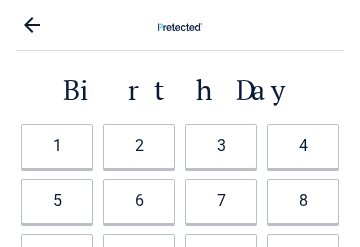 click on "2" at bounding box center [139, 146] 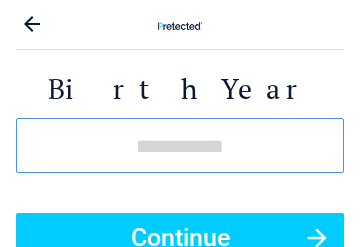 scroll, scrollTop: 0, scrollLeft: 0, axis: both 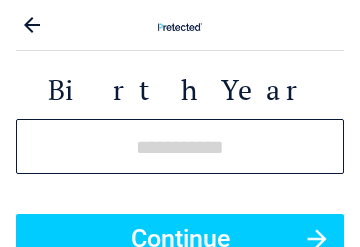 click at bounding box center [180, 146] 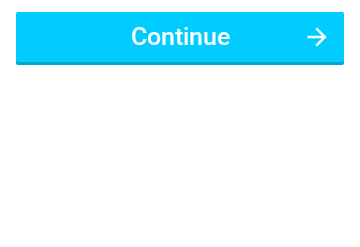 type on "****" 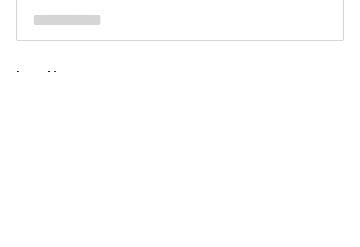 scroll, scrollTop: 0, scrollLeft: 0, axis: both 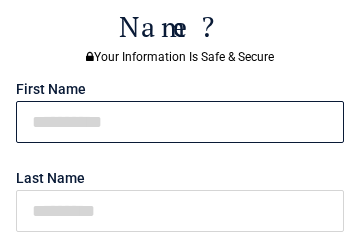 click at bounding box center [180, 122] 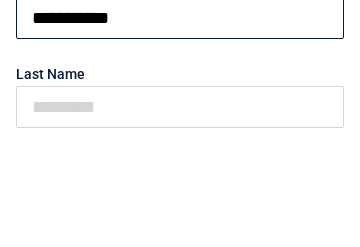 type on "**********" 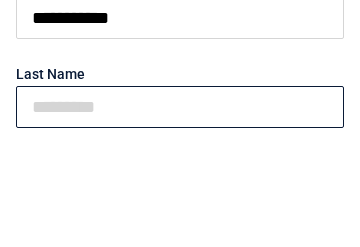 click at bounding box center [180, 211] 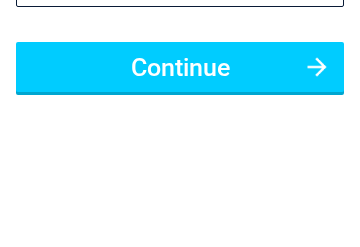 type on "*****" 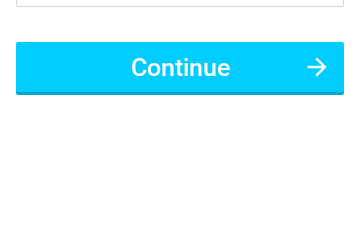 click on "Continue" at bounding box center (180, 203) 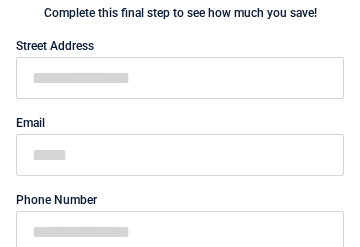 scroll, scrollTop: 112, scrollLeft: 0, axis: vertical 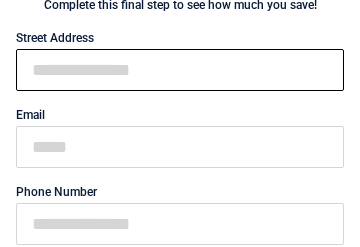 click on "First Name" at bounding box center (180, 70) 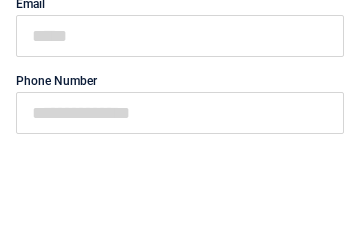 type on "**********" 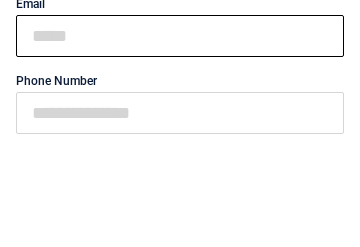 click on "Email" at bounding box center (180, 147) 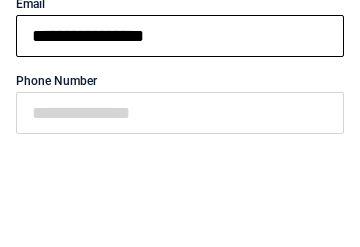 type on "**********" 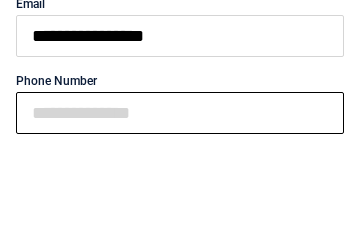 click on "Phone Number" at bounding box center [180, 224] 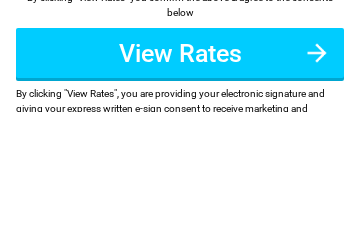 scroll, scrollTop: 244, scrollLeft: 0, axis: vertical 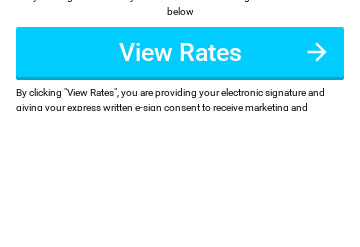 type on "**********" 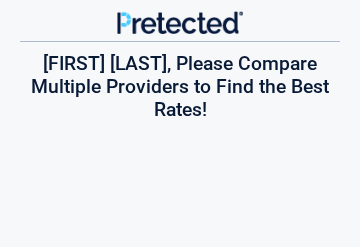scroll, scrollTop: 0, scrollLeft: 0, axis: both 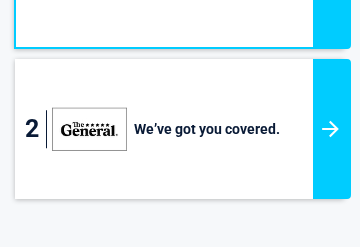 click at bounding box center [332, 129] 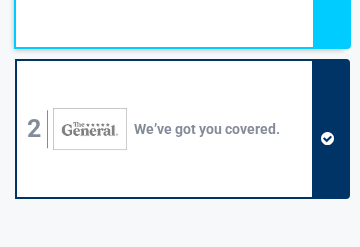 scroll, scrollTop: 227, scrollLeft: 0, axis: vertical 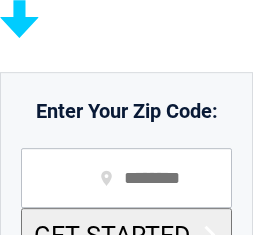click at bounding box center [126, 178] 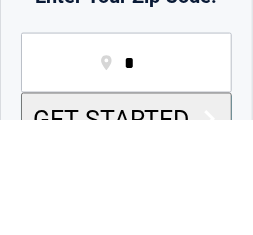 scroll, scrollTop: 181, scrollLeft: 0, axis: vertical 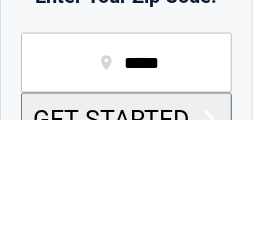 type on "*****" 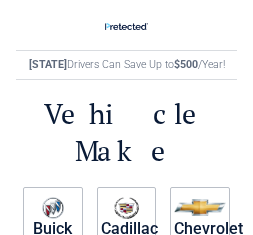 scroll, scrollTop: 0, scrollLeft: 0, axis: both 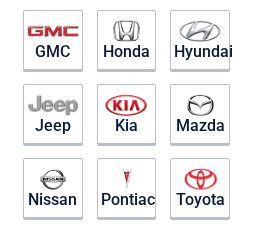 click on "Pontiac" at bounding box center [127, 188] 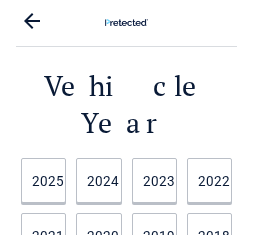 scroll, scrollTop: 0, scrollLeft: 0, axis: both 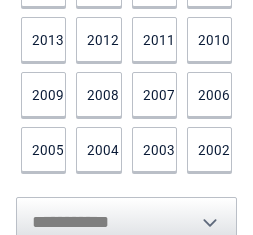 click on "2004" at bounding box center (98, 149) 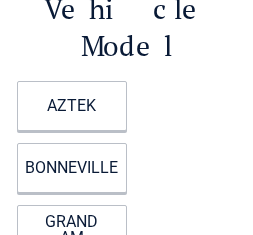 scroll, scrollTop: 0, scrollLeft: 0, axis: both 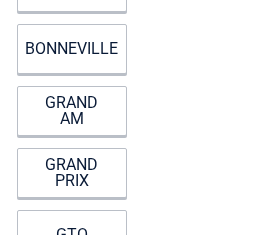 click on "GRAND PRIX" at bounding box center [72, 173] 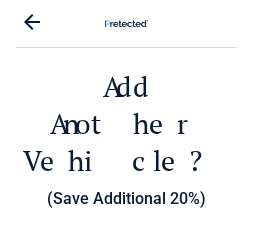 scroll, scrollTop: 0, scrollLeft: 0, axis: both 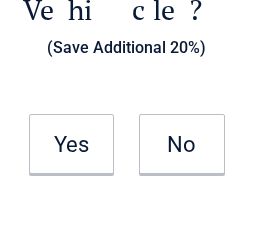 click on "No" at bounding box center (182, 145) 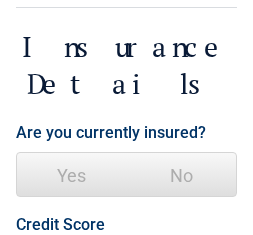 scroll, scrollTop: 0, scrollLeft: 0, axis: both 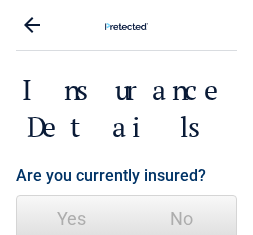 click on "No" at bounding box center (182, 218) 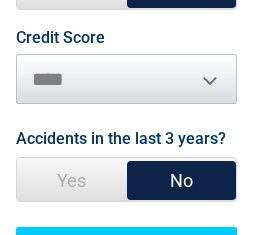 scroll, scrollTop: 230, scrollLeft: 0, axis: vertical 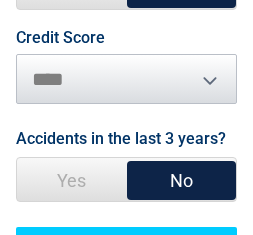 click on "Credit Score
*********
****
*******
****" at bounding box center (126, 67) 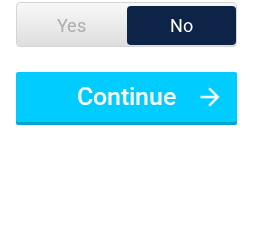 click on "Continue" at bounding box center (126, 97) 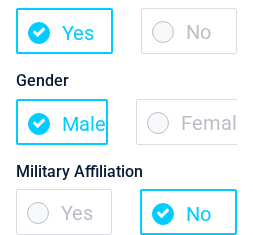 scroll, scrollTop: 314, scrollLeft: 0, axis: vertical 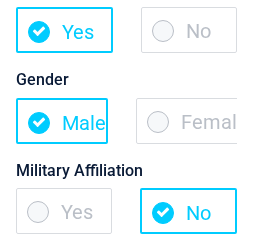 click on "Female" at bounding box center (191, 121) 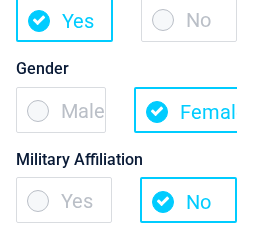 scroll, scrollTop: 324, scrollLeft: 0, axis: vertical 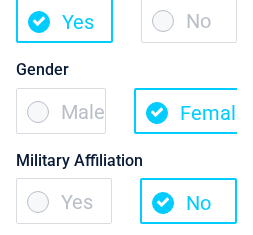 click on "Yes" at bounding box center (64, 201) 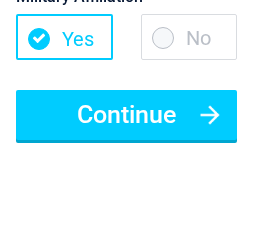 scroll, scrollTop: 487, scrollLeft: 0, axis: vertical 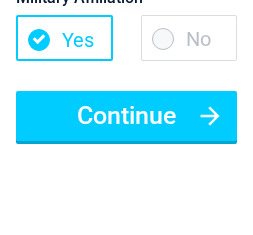 click on "Continue" at bounding box center [126, 116] 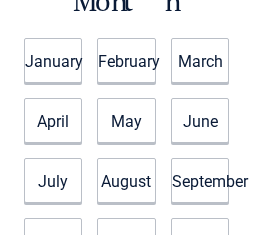 scroll, scrollTop: 0, scrollLeft: 0, axis: both 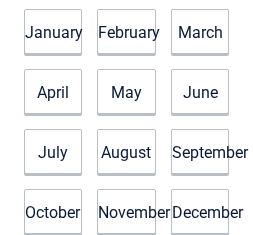 click on "June" at bounding box center [200, 91] 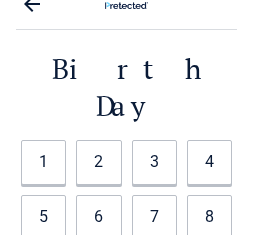 scroll, scrollTop: 0, scrollLeft: 0, axis: both 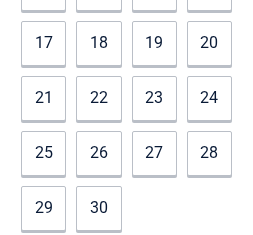 click on "24" at bounding box center [209, 98] 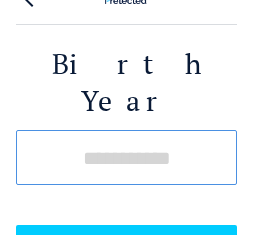 scroll, scrollTop: 0, scrollLeft: 0, axis: both 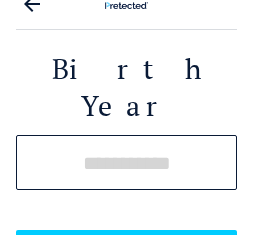 click at bounding box center (126, 162) 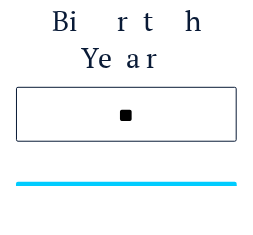 scroll, scrollTop: 20, scrollLeft: 0, axis: vertical 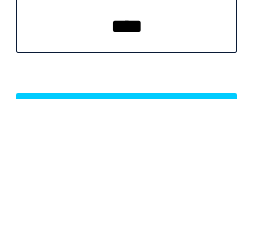 type on "****" 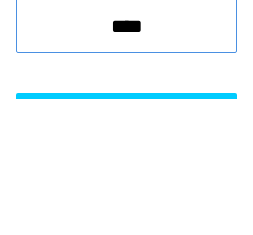click on "Continue" at bounding box center (126, 254) 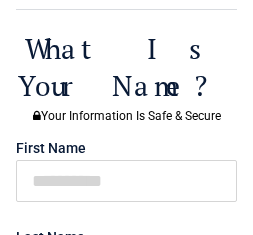 scroll, scrollTop: 72, scrollLeft: 0, axis: vertical 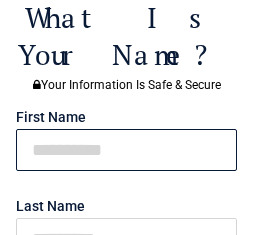 click at bounding box center [126, 150] 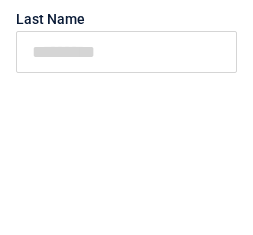 scroll, scrollTop: 124, scrollLeft: 0, axis: vertical 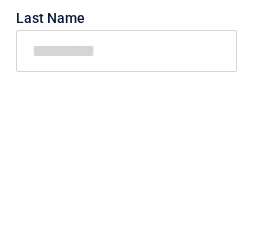 type on "**********" 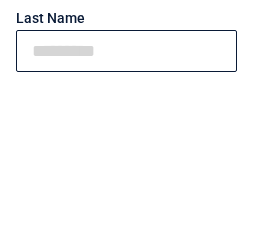 click at bounding box center [126, 187] 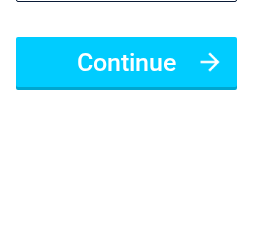 type on "*****" 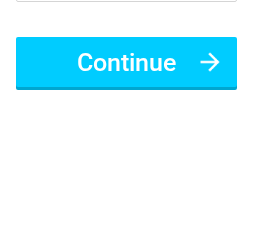 click on "Continue" at bounding box center (126, 198) 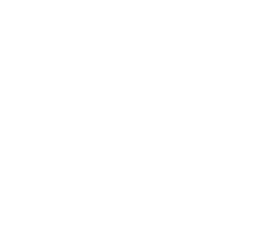 scroll, scrollTop: 0, scrollLeft: 0, axis: both 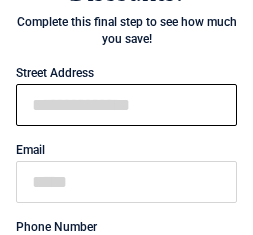 click on "First Name" at bounding box center [126, 105] 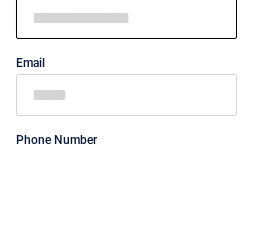 scroll, scrollTop: 143, scrollLeft: 0, axis: vertical 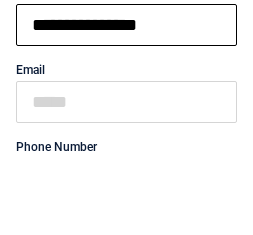 type on "**********" 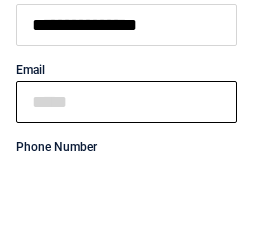 click on "Email" at bounding box center (126, 182) 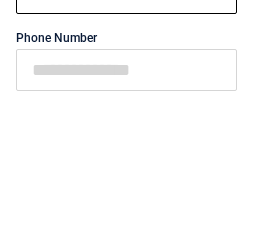 scroll, scrollTop: 197, scrollLeft: 0, axis: vertical 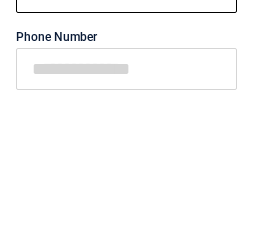 type on "**********" 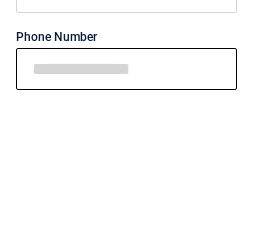 click on "Phone Number" at bounding box center [126, 205] 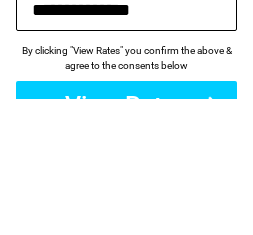 scroll, scrollTop: 259, scrollLeft: 0, axis: vertical 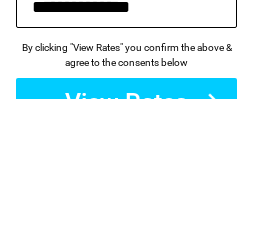 type on "**********" 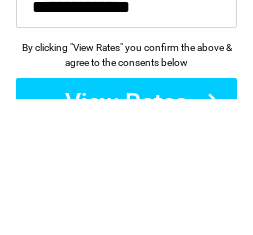 click on "View Rates" at bounding box center (126, 239) 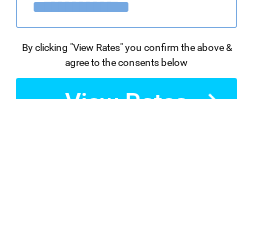 scroll, scrollTop: 401, scrollLeft: 0, axis: vertical 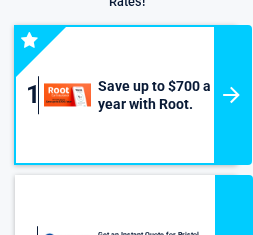 click at bounding box center (233, 95) 